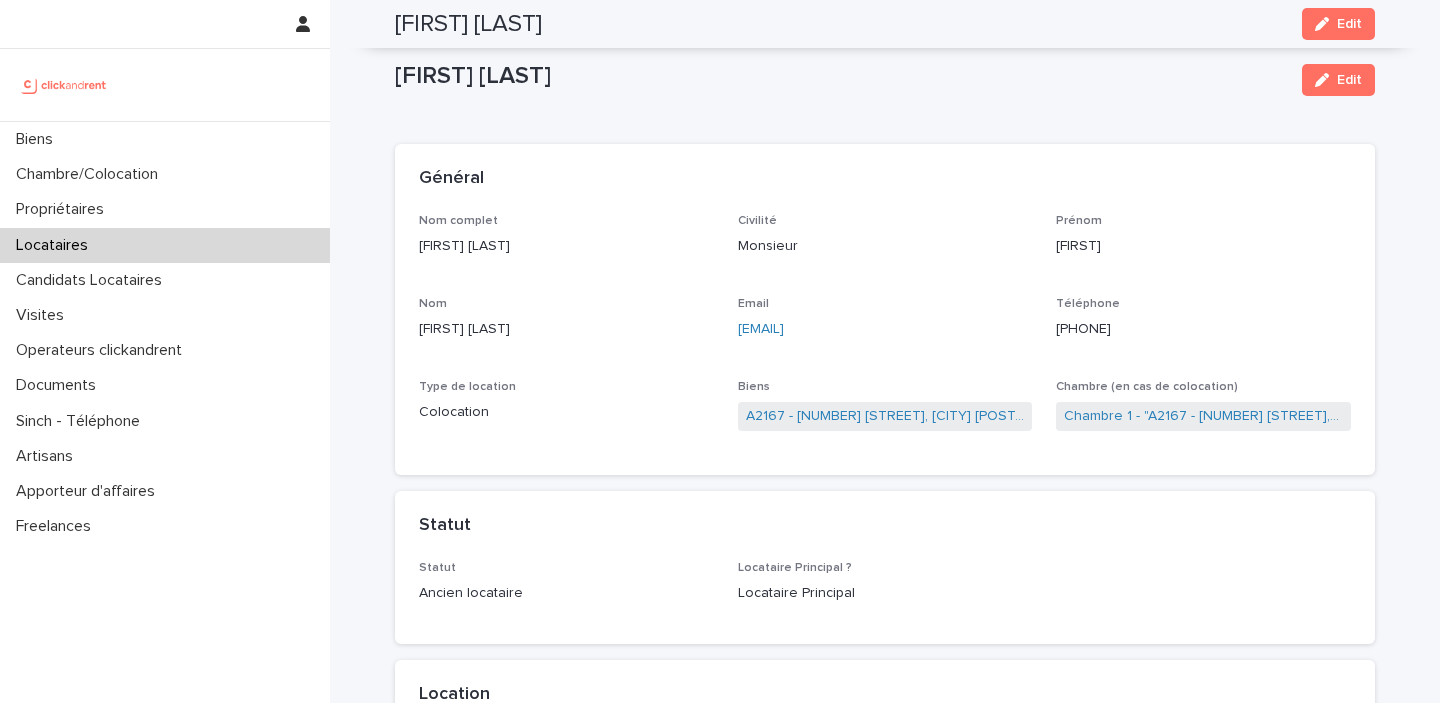 scroll, scrollTop: 0, scrollLeft: 0, axis: both 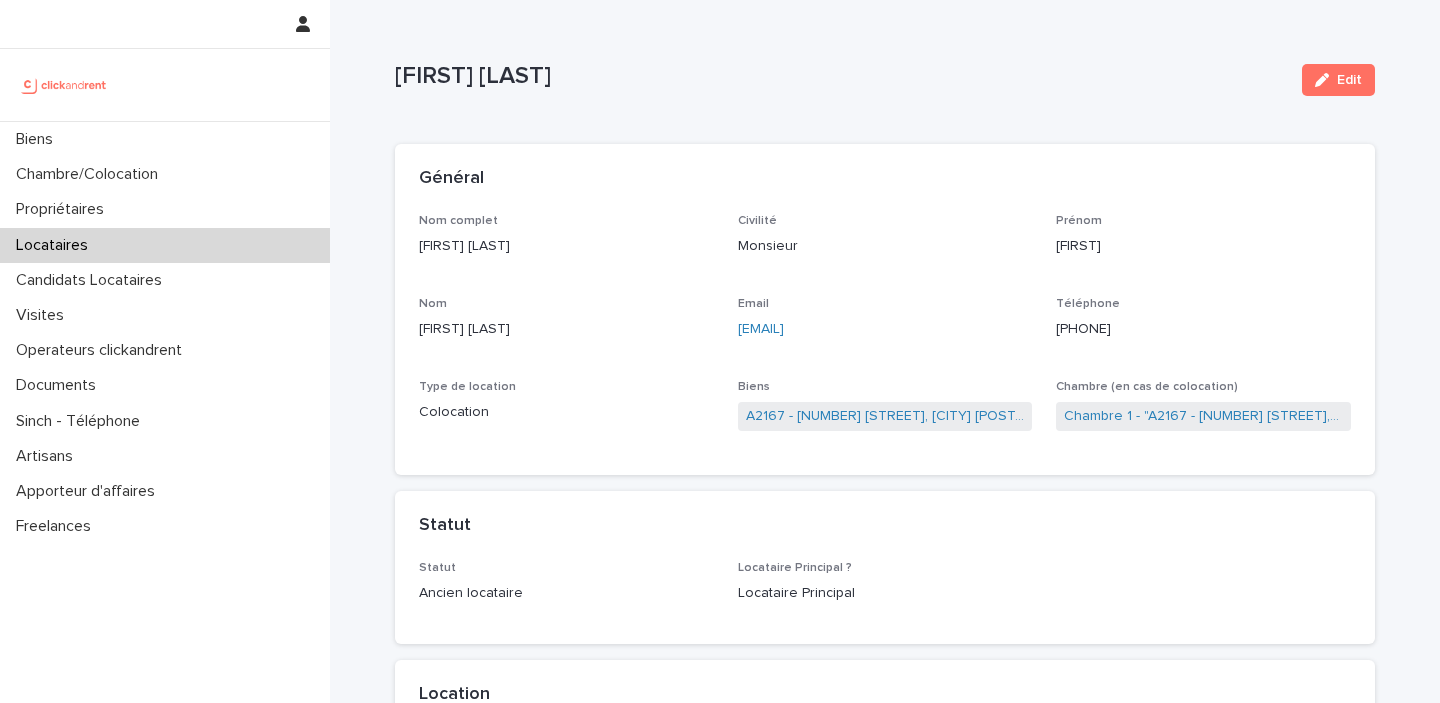 click on "Locataires" at bounding box center (165, 245) 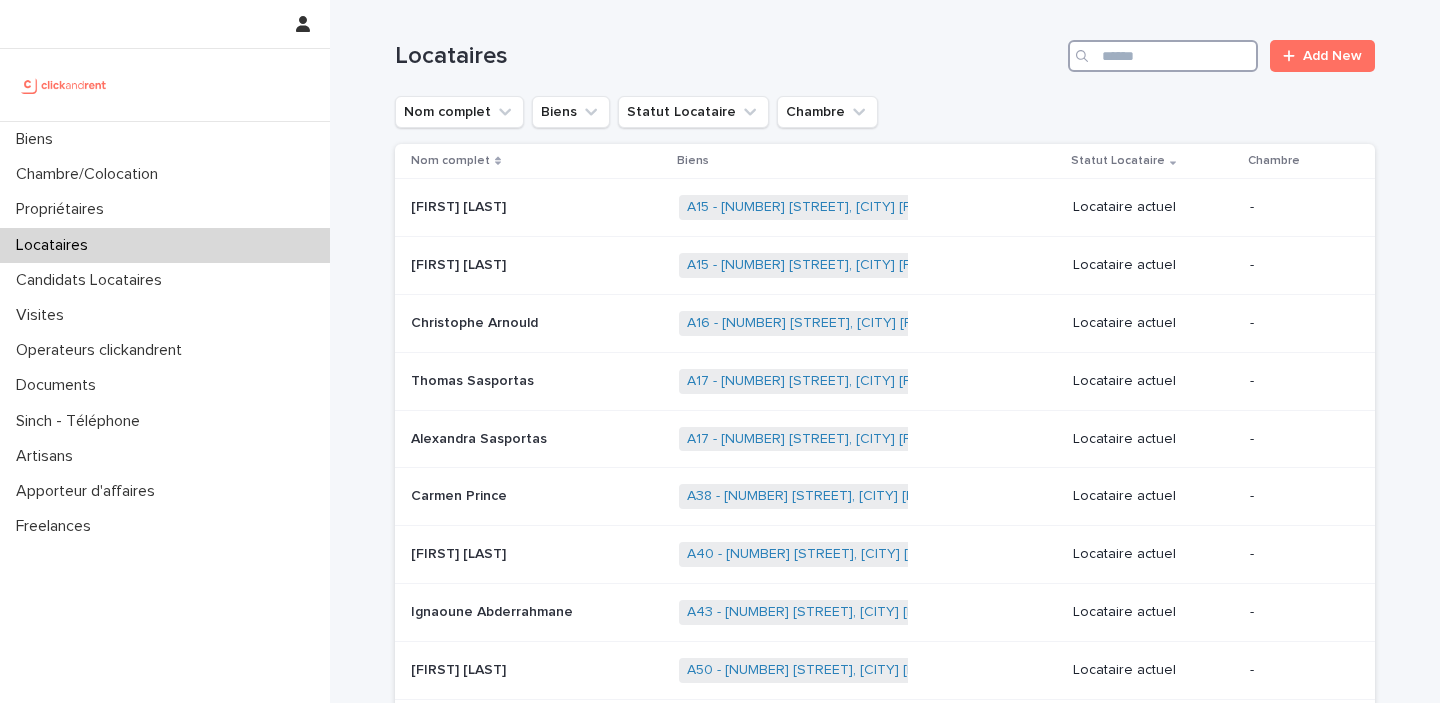 click at bounding box center (1163, 56) 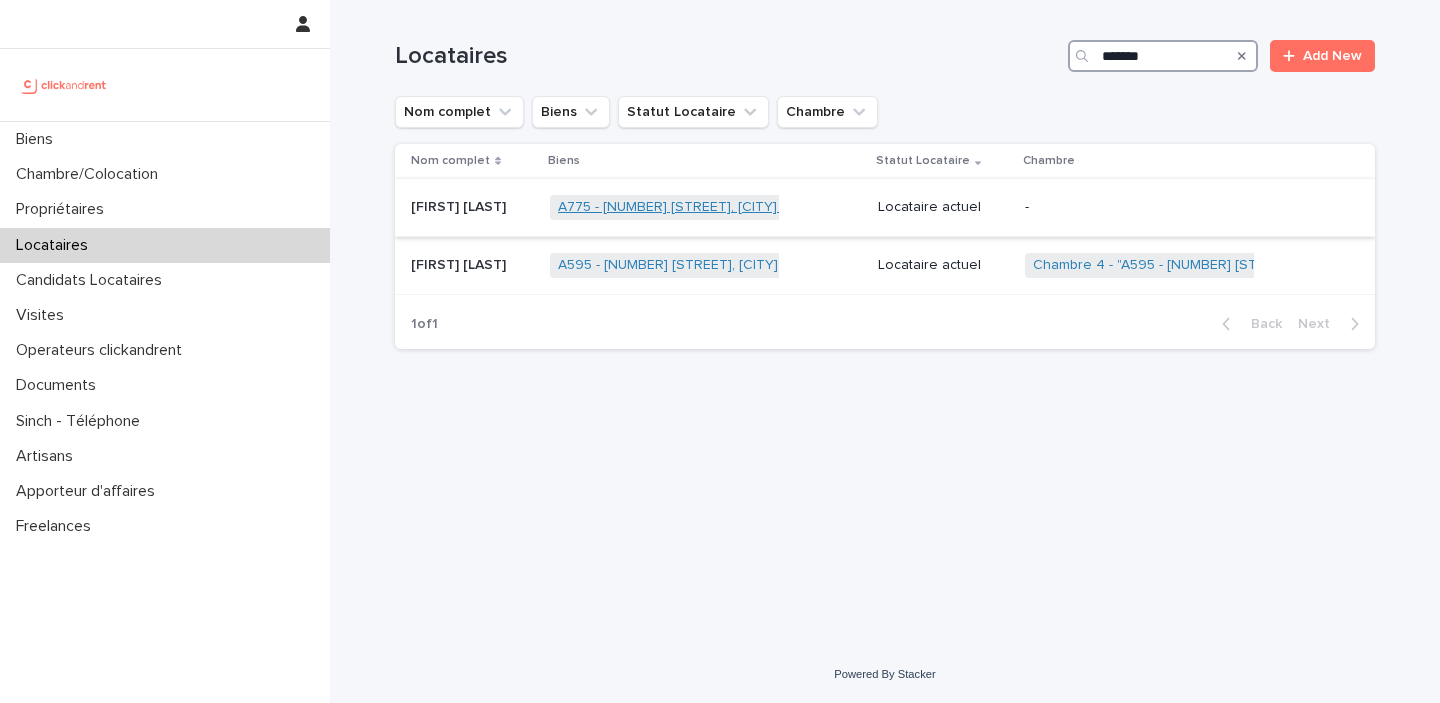 type on "*******" 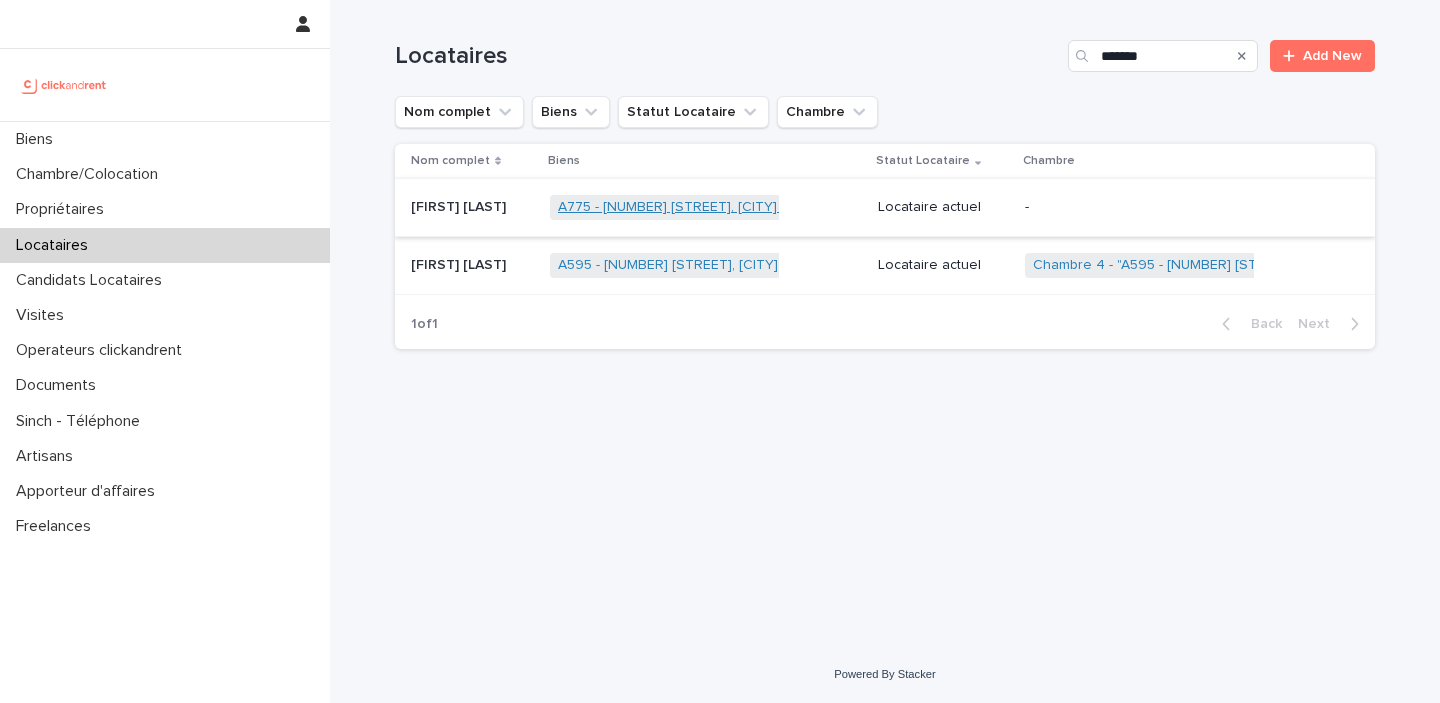 click on "A775 - [NUMBER] [STREET], [CITY] [POSTAL_CODE]" at bounding box center [723, 207] 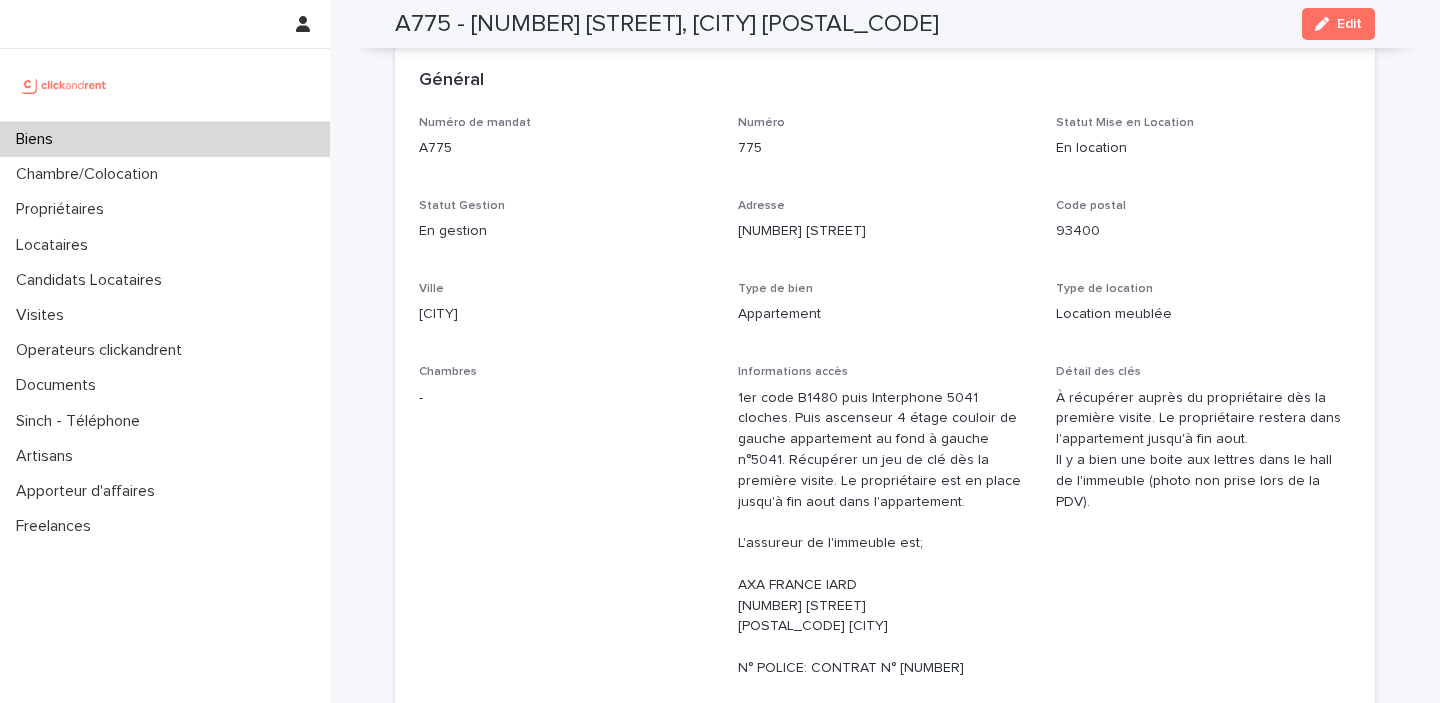 scroll, scrollTop: 0, scrollLeft: 0, axis: both 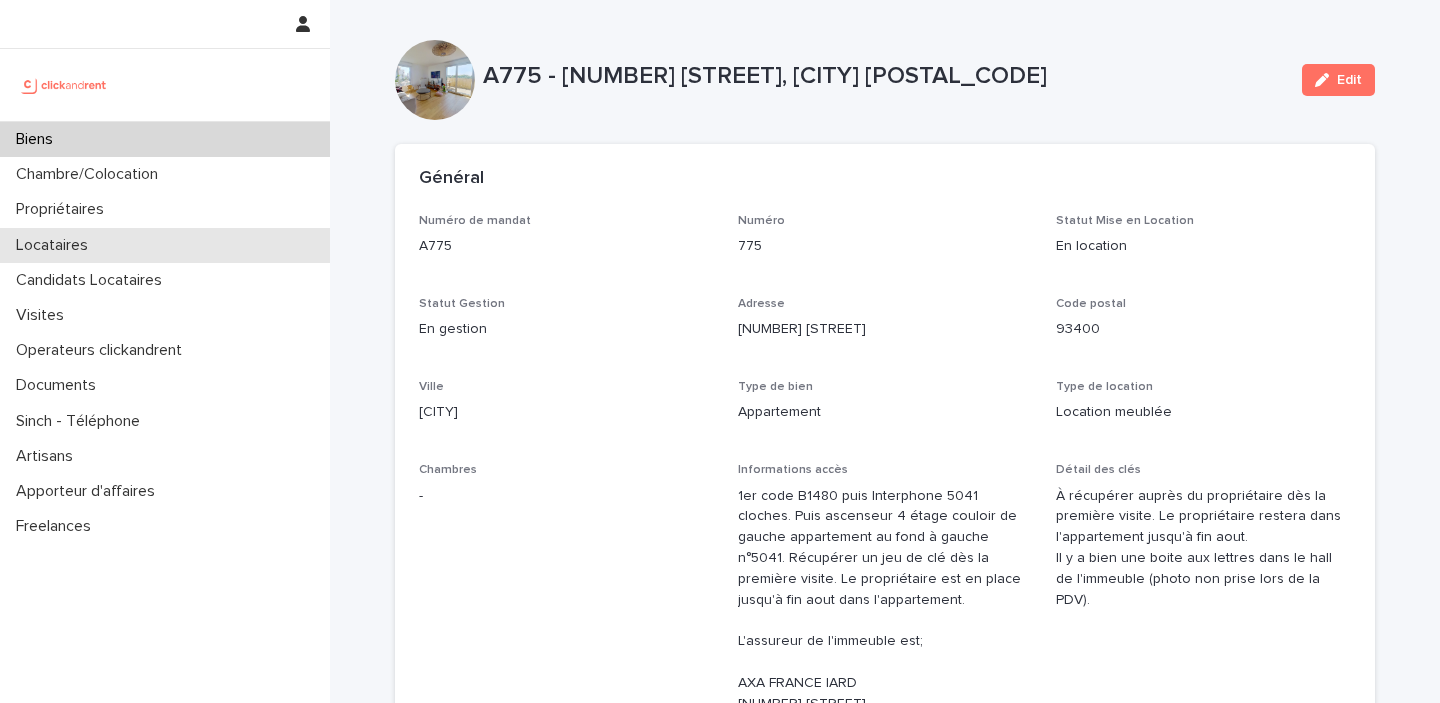 click on "Locataires" at bounding box center (165, 245) 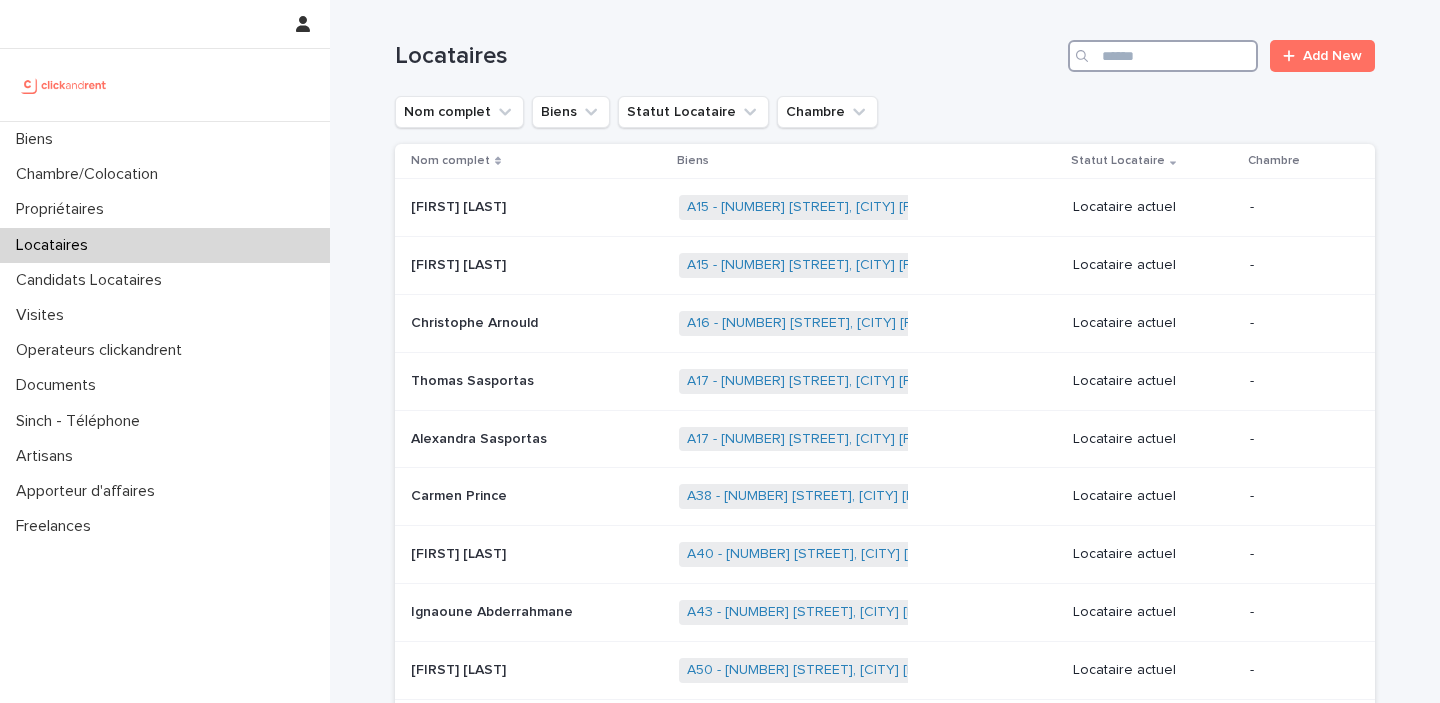 click at bounding box center (1163, 56) 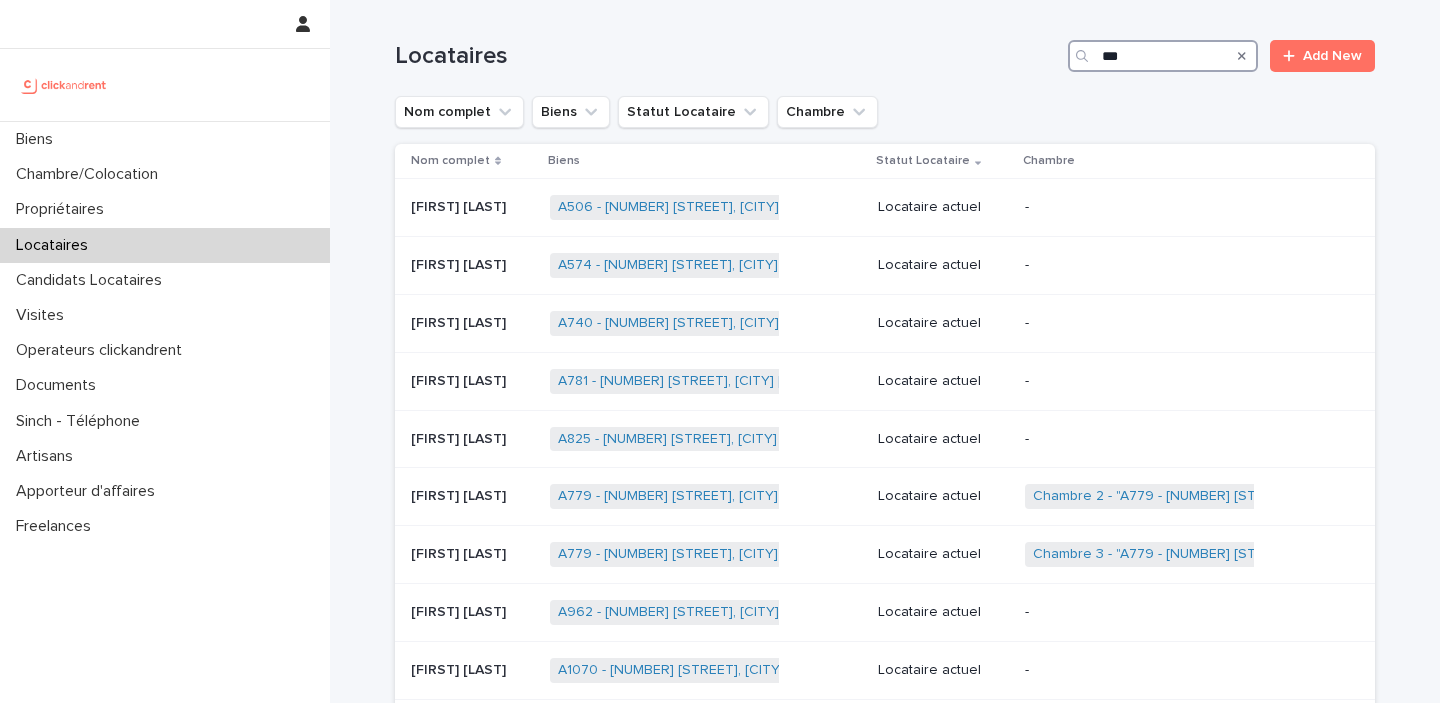 click on "***" at bounding box center [1163, 56] 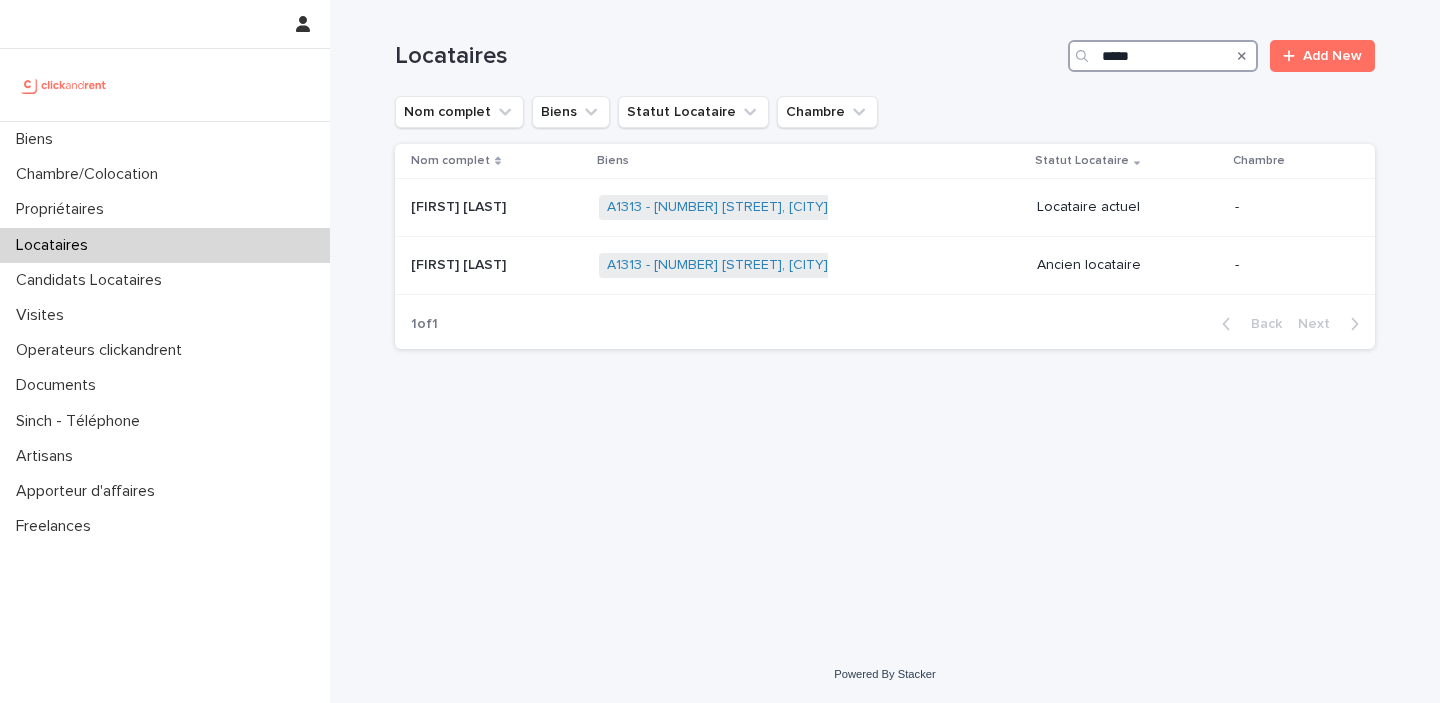 type on "*****" 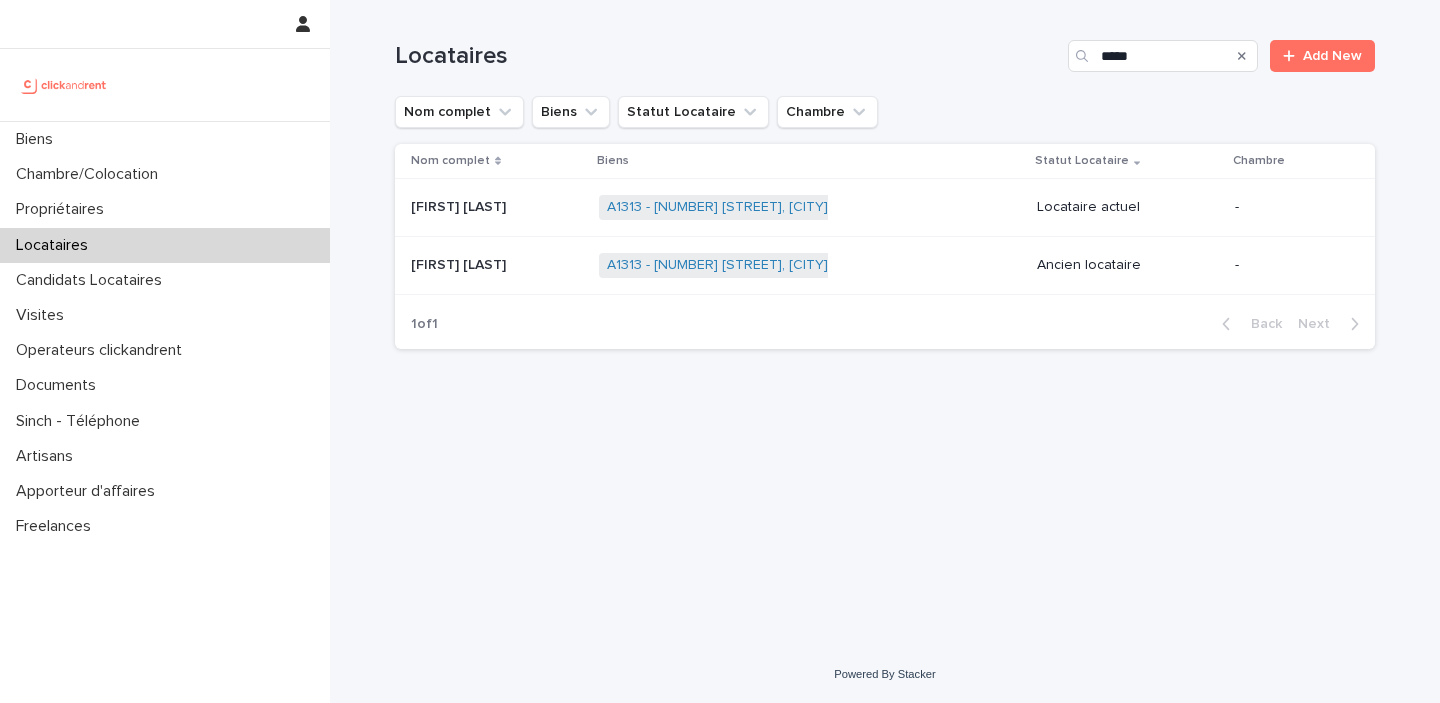 click on "Locataires" at bounding box center [165, 245] 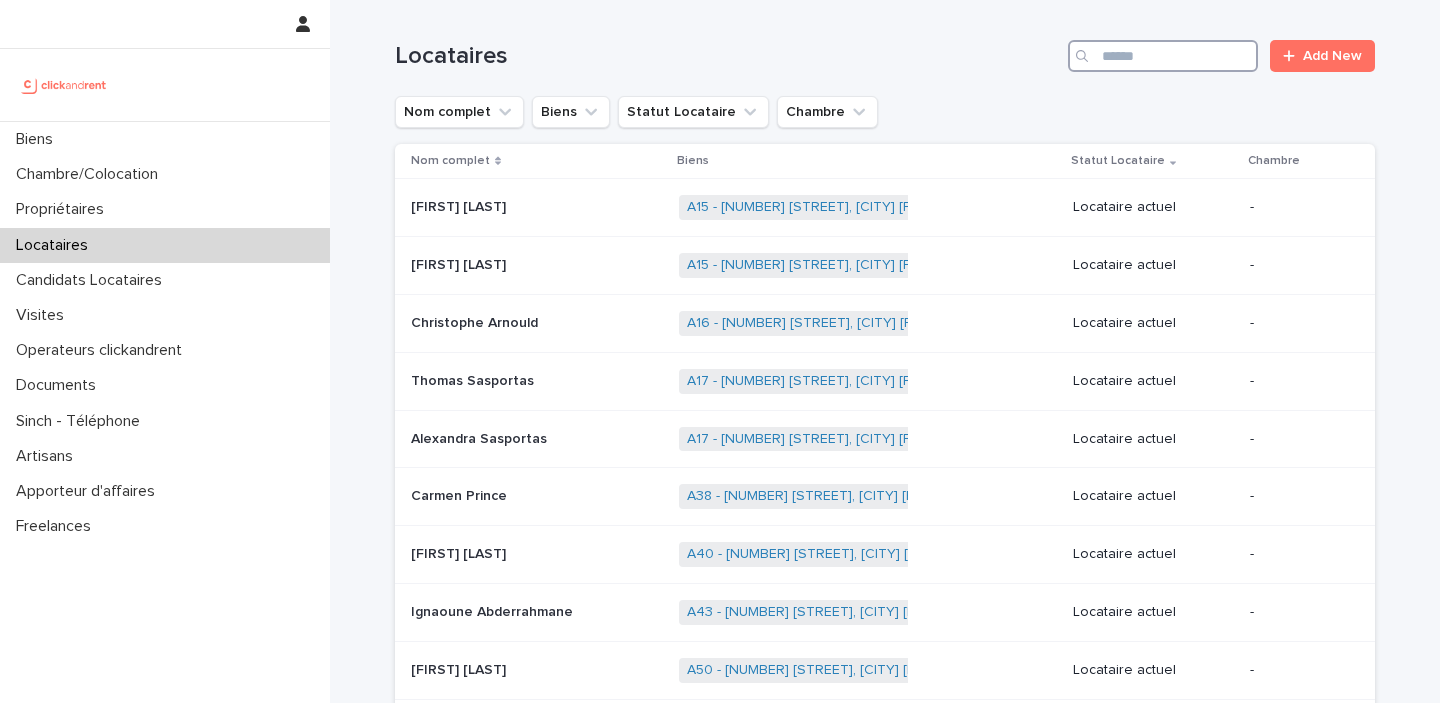 click at bounding box center [1163, 56] 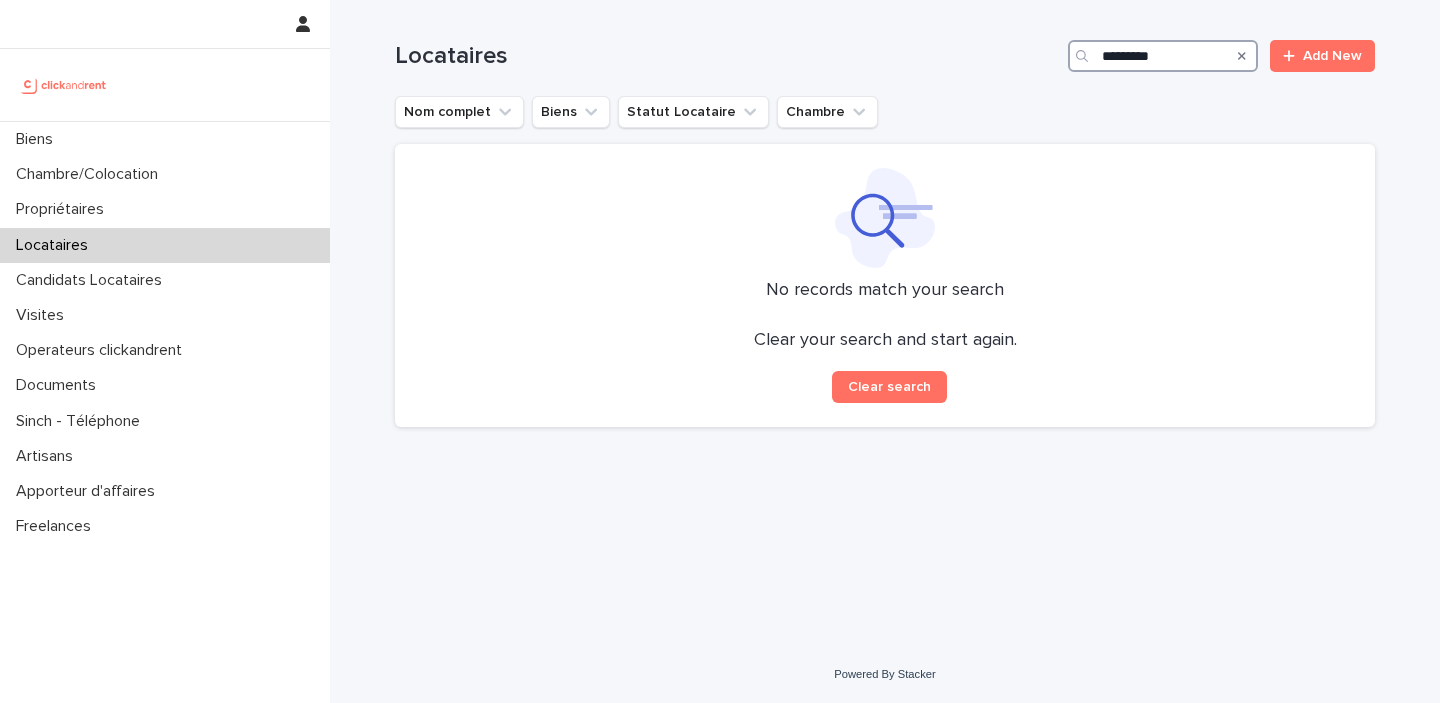 type on "*******" 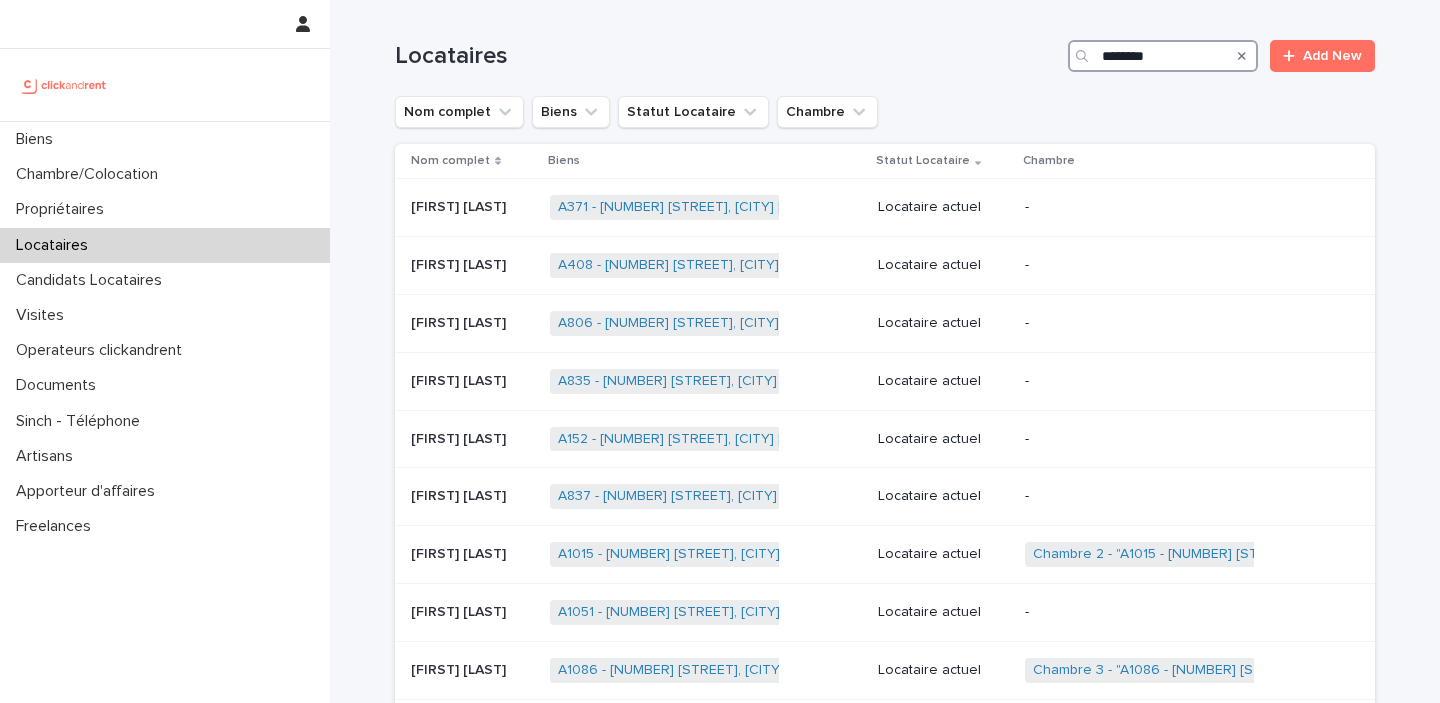 drag, startPoint x: 1167, startPoint y: 58, endPoint x: 1088, endPoint y: 61, distance: 79.05694 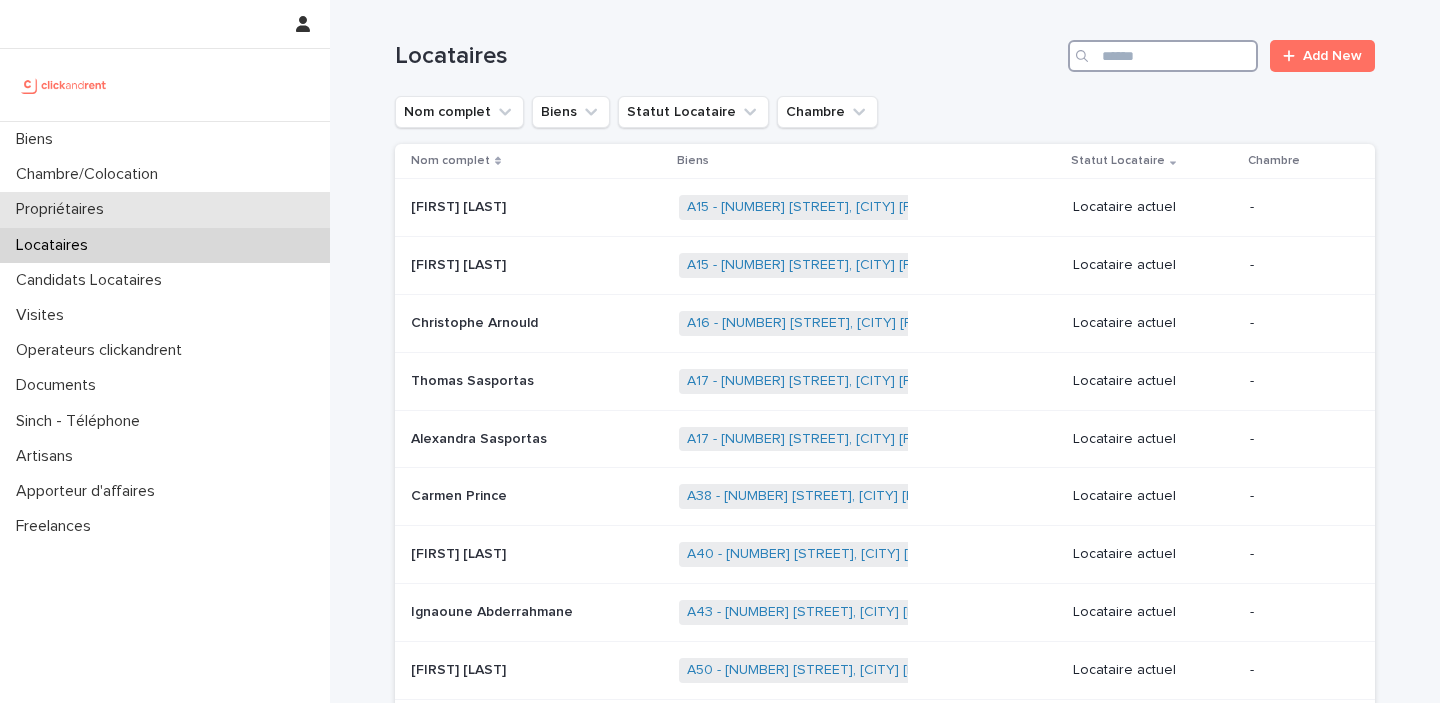 type 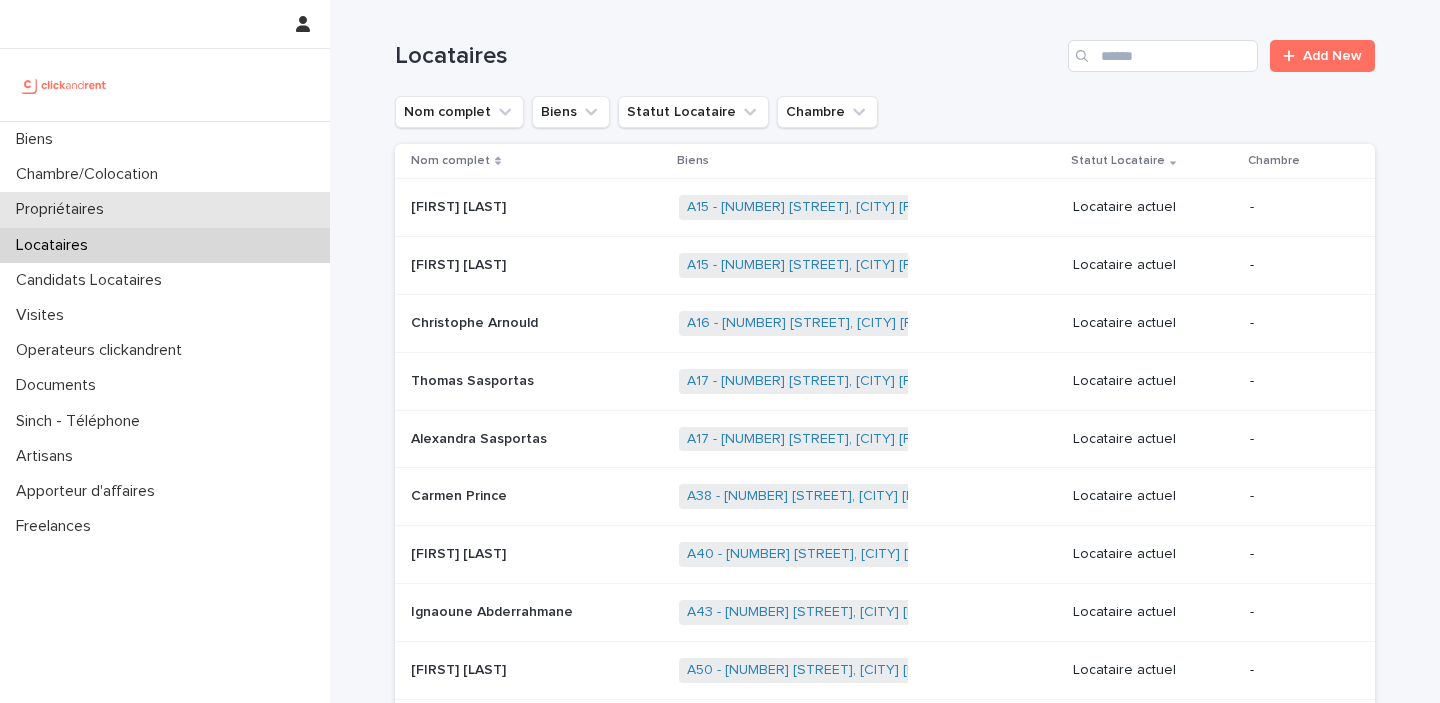 click on "Propriétaires" at bounding box center [165, 209] 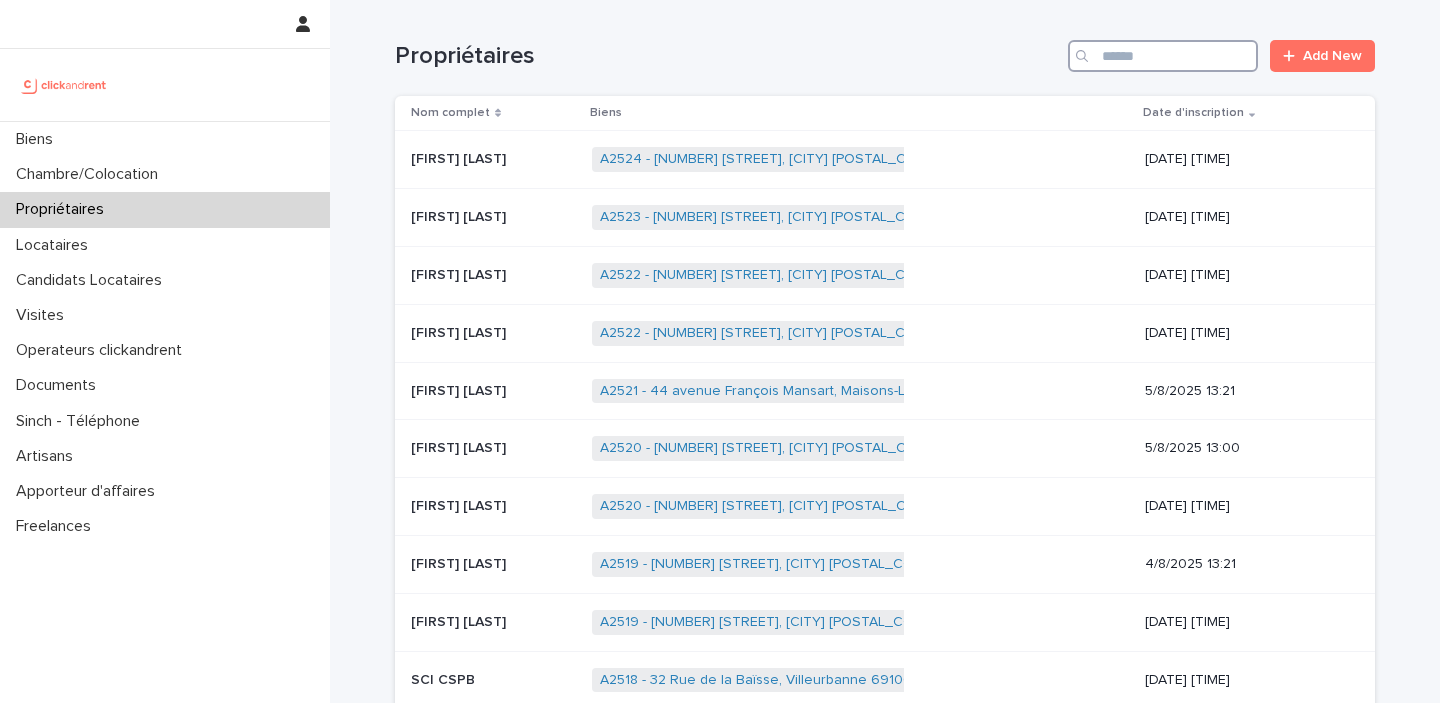 click at bounding box center (1163, 56) 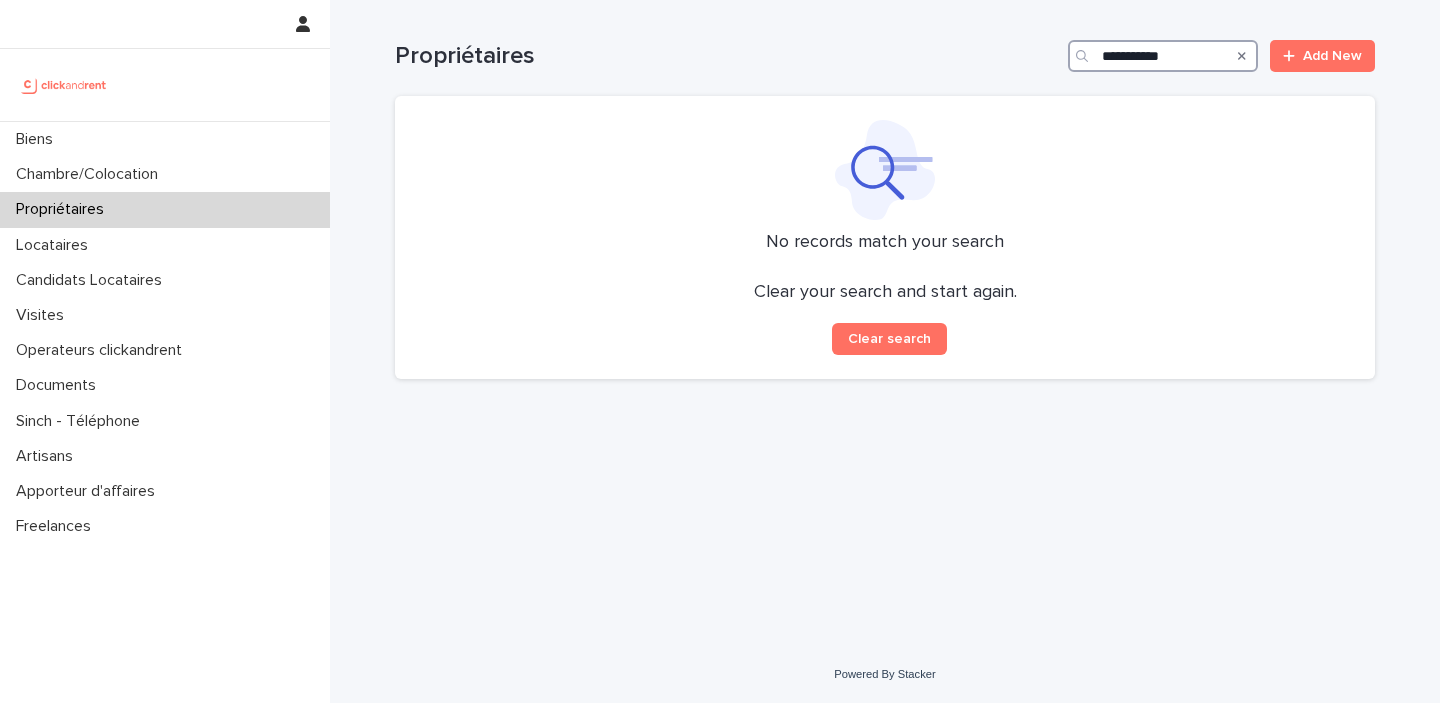 type on "**********" 